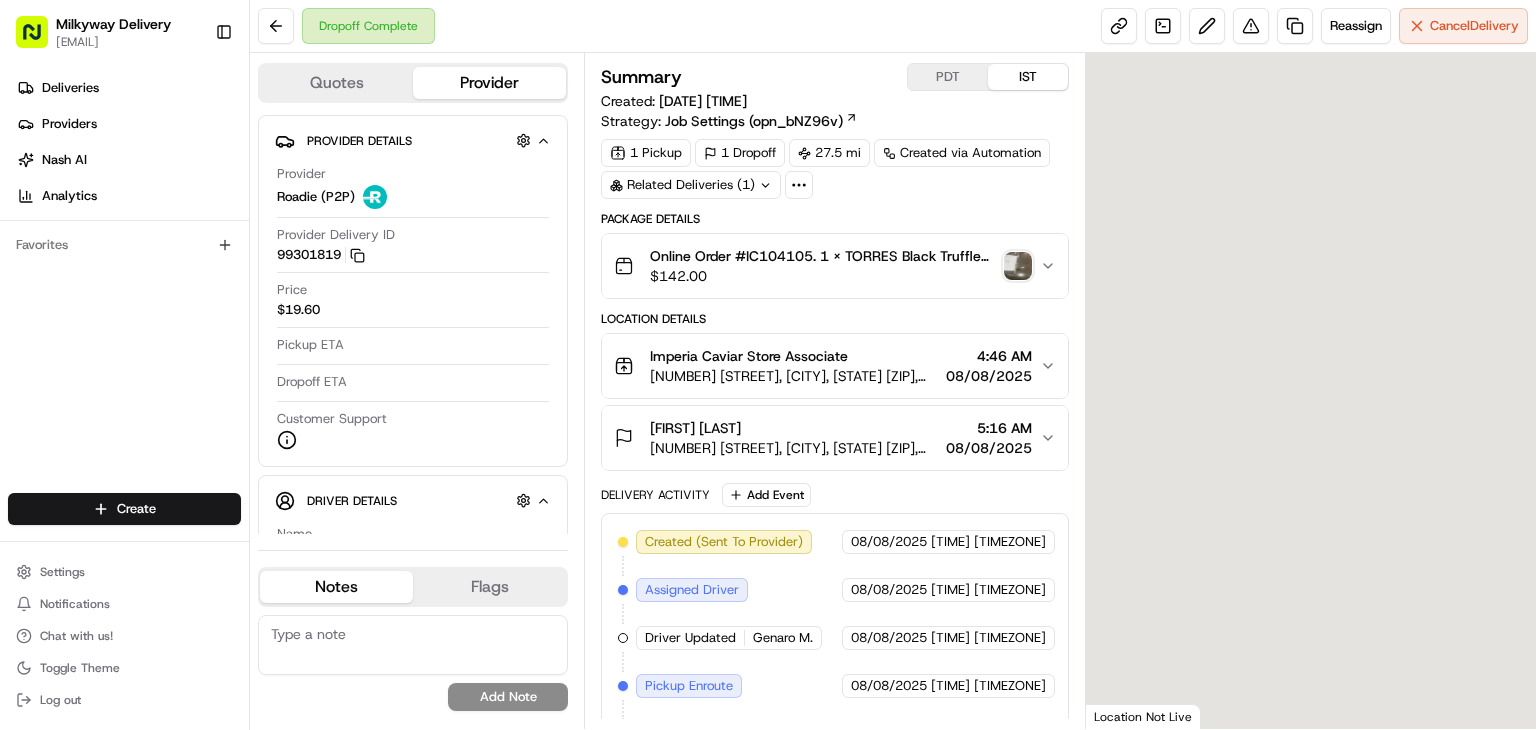 scroll, scrollTop: 0, scrollLeft: 0, axis: both 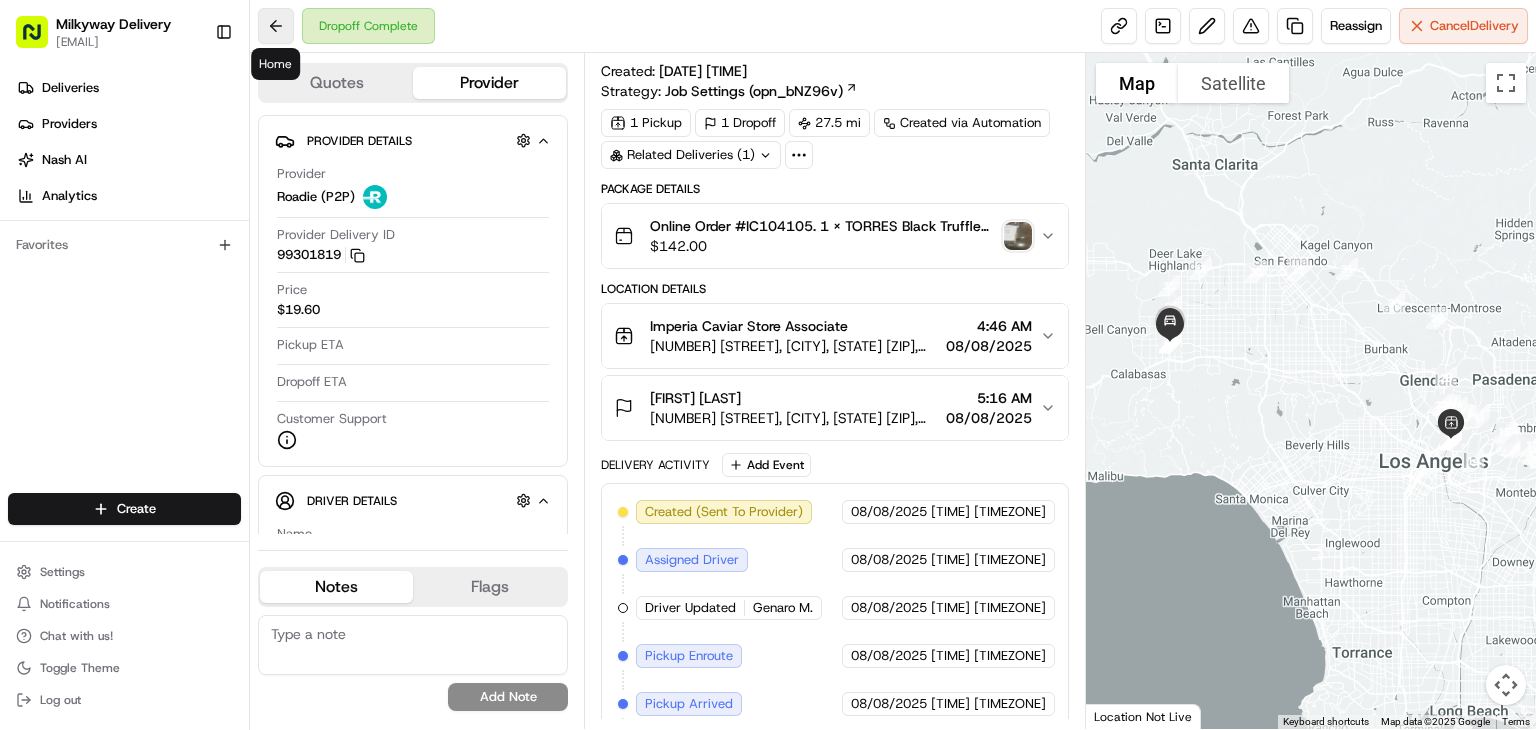 click at bounding box center (276, 26) 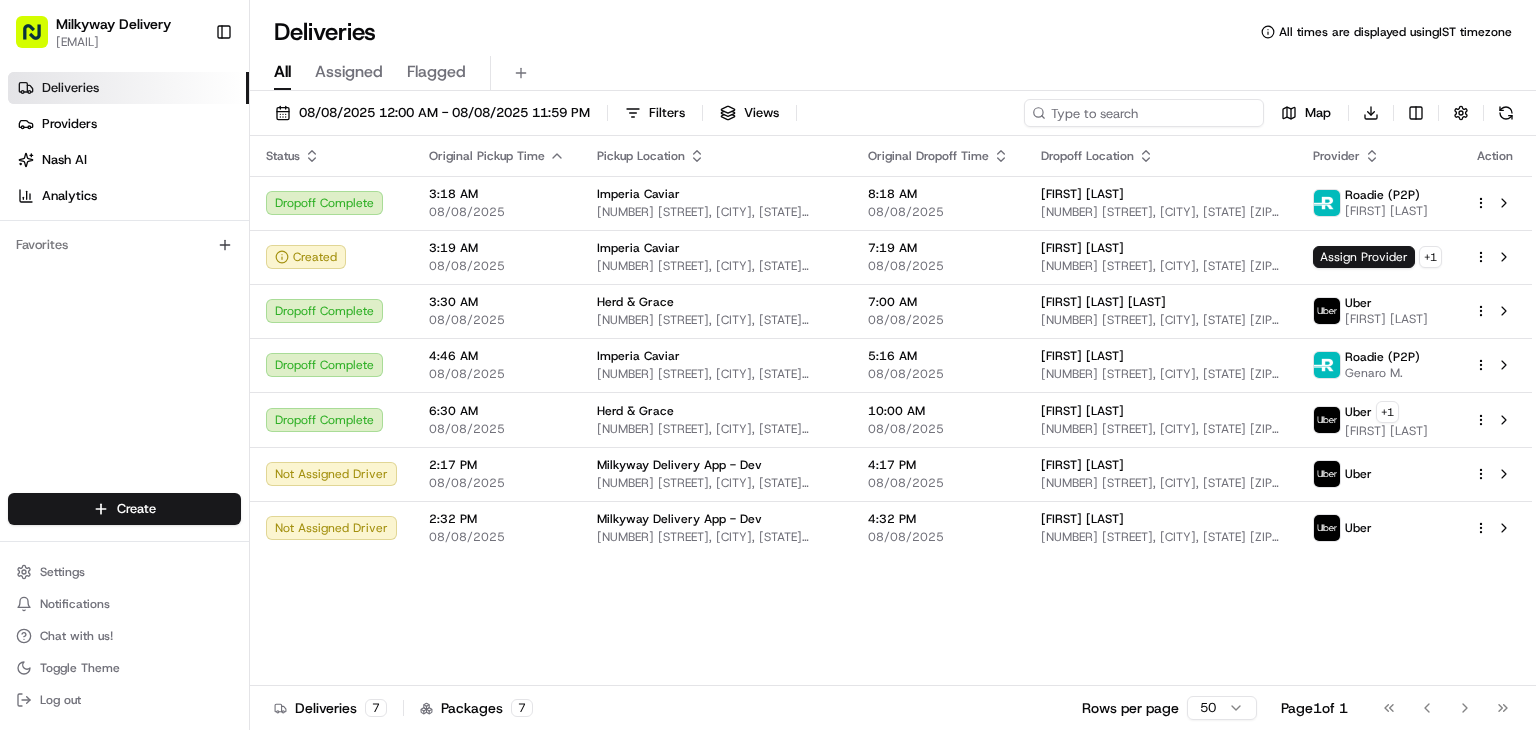 click at bounding box center (1144, 113) 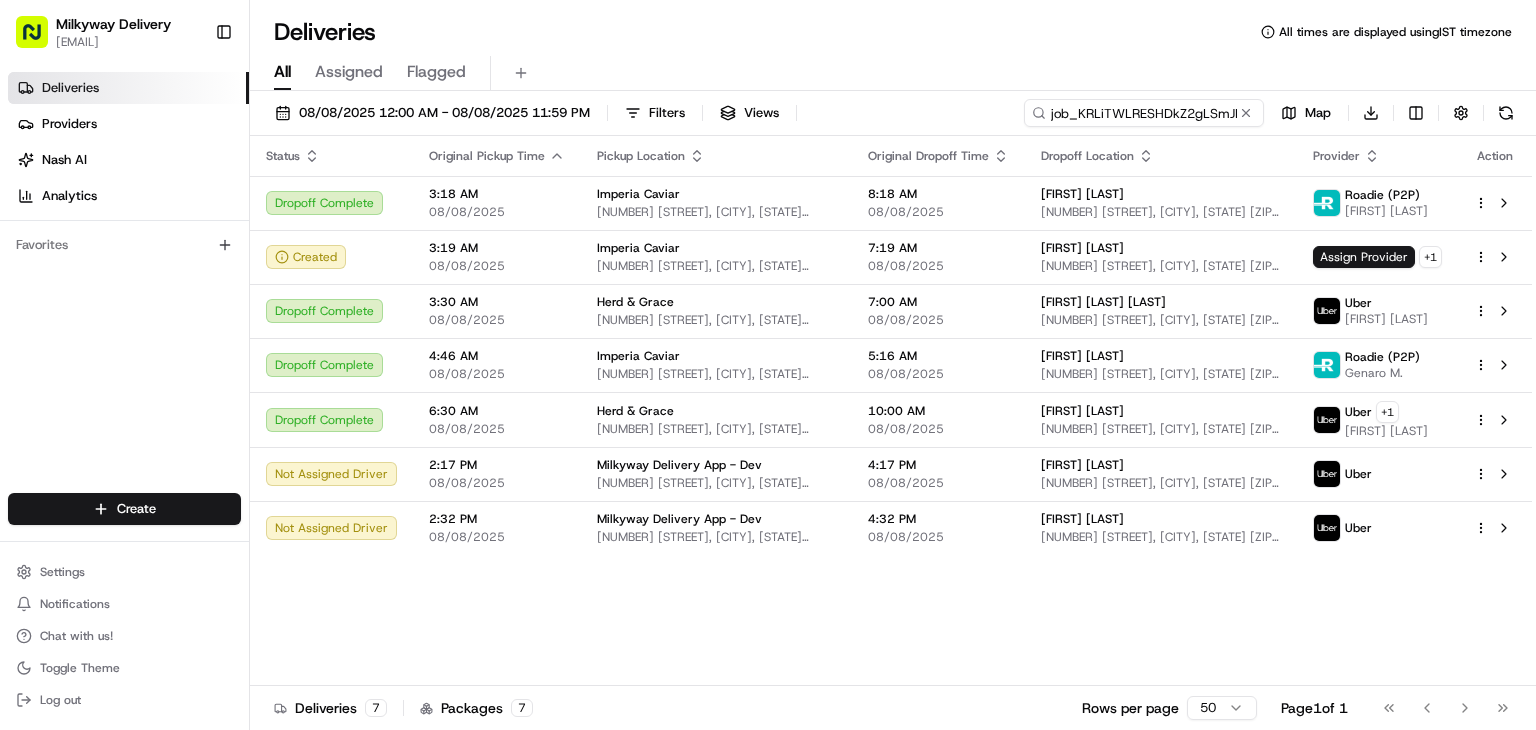 scroll, scrollTop: 0, scrollLeft: 12, axis: horizontal 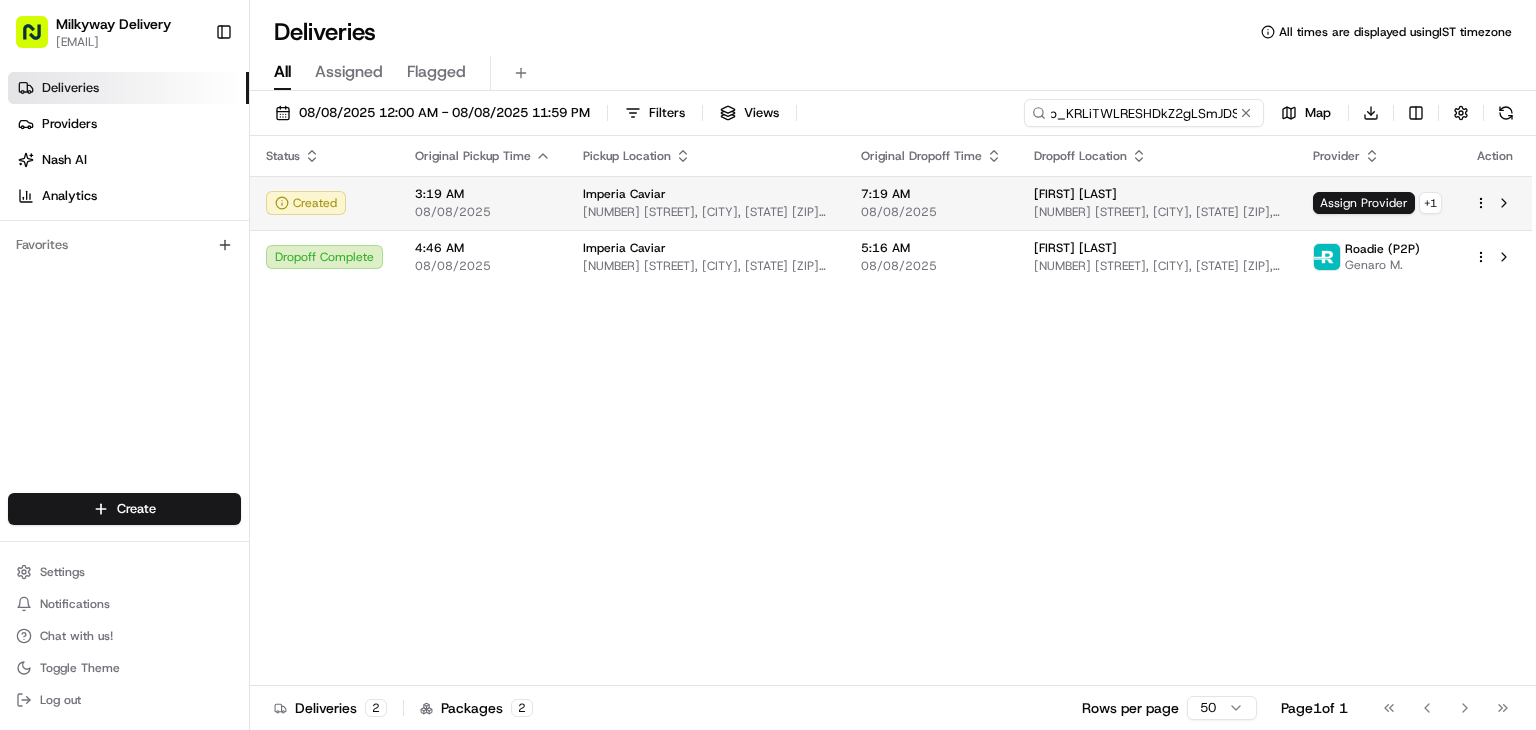type on "job_KRLiTWLRESHDkZ2gLSmJDS" 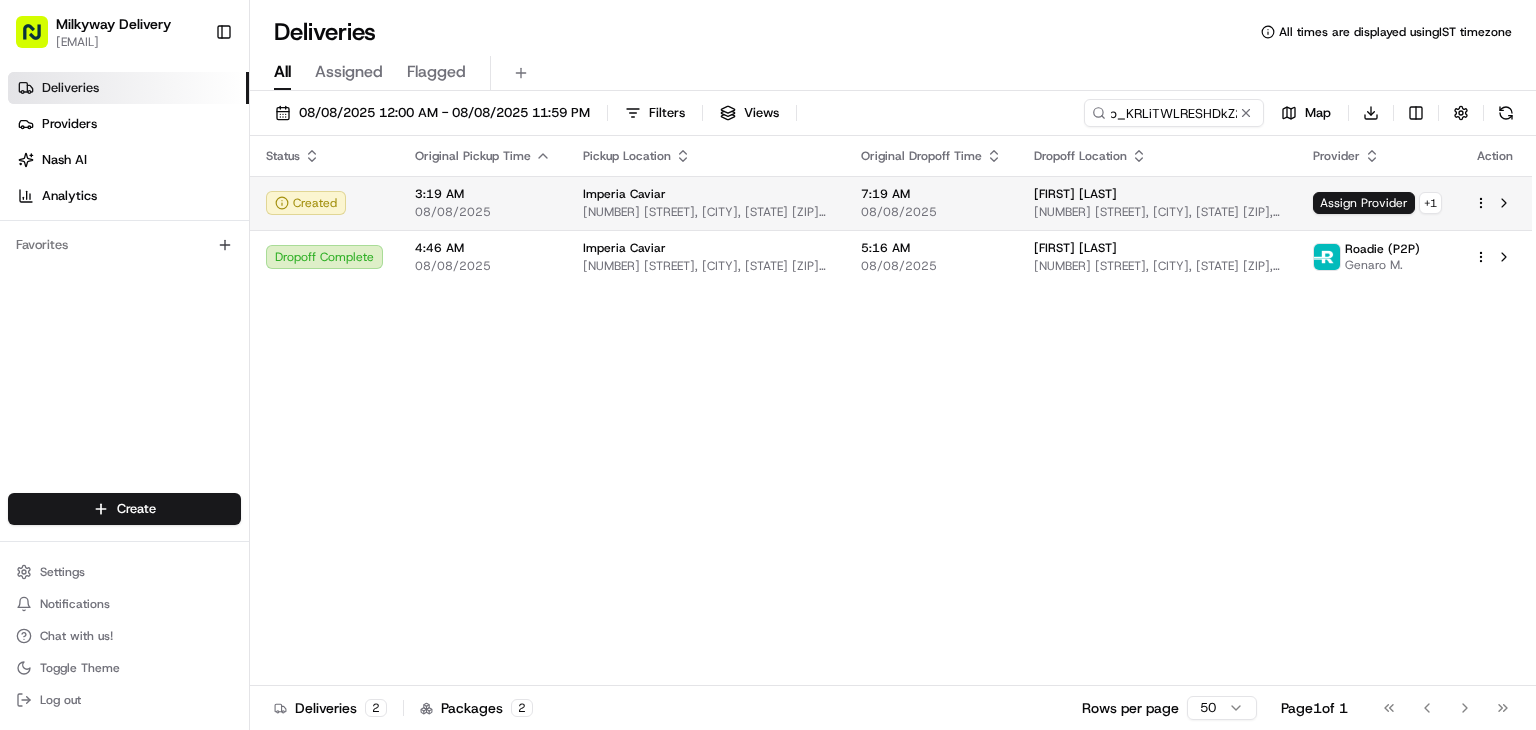 click on "7:19 AM" at bounding box center (931, 194) 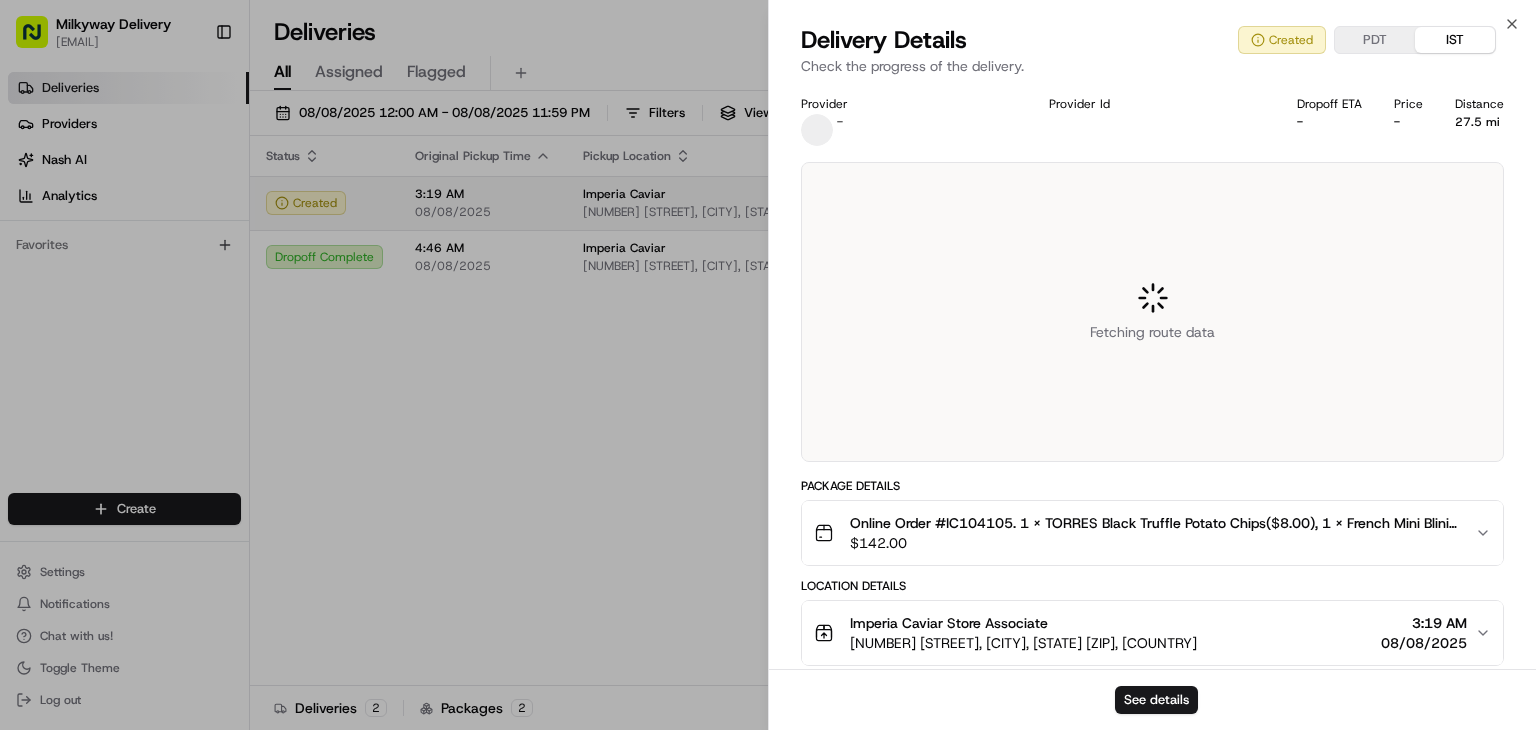 scroll, scrollTop: 0, scrollLeft: 0, axis: both 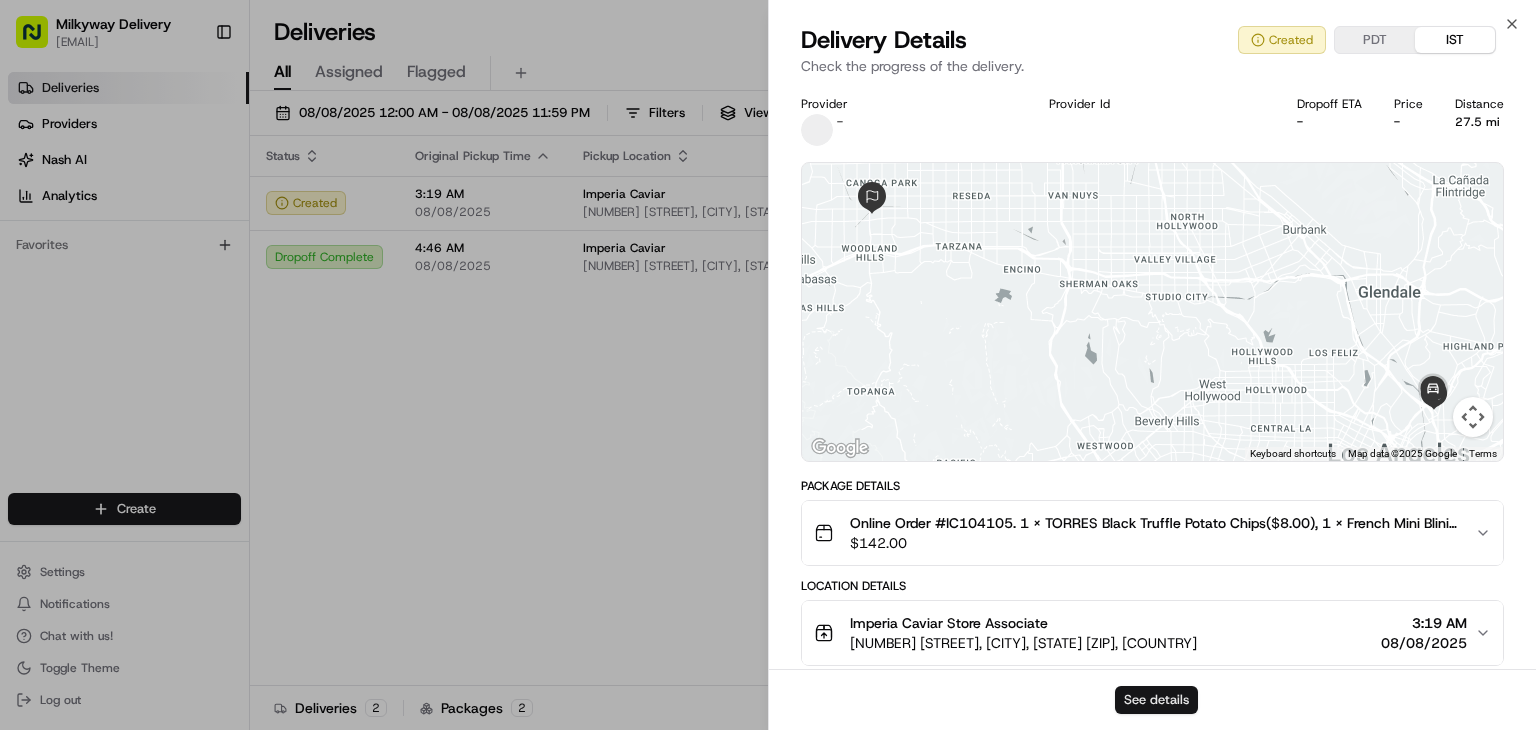 click on "See details" at bounding box center (1156, 700) 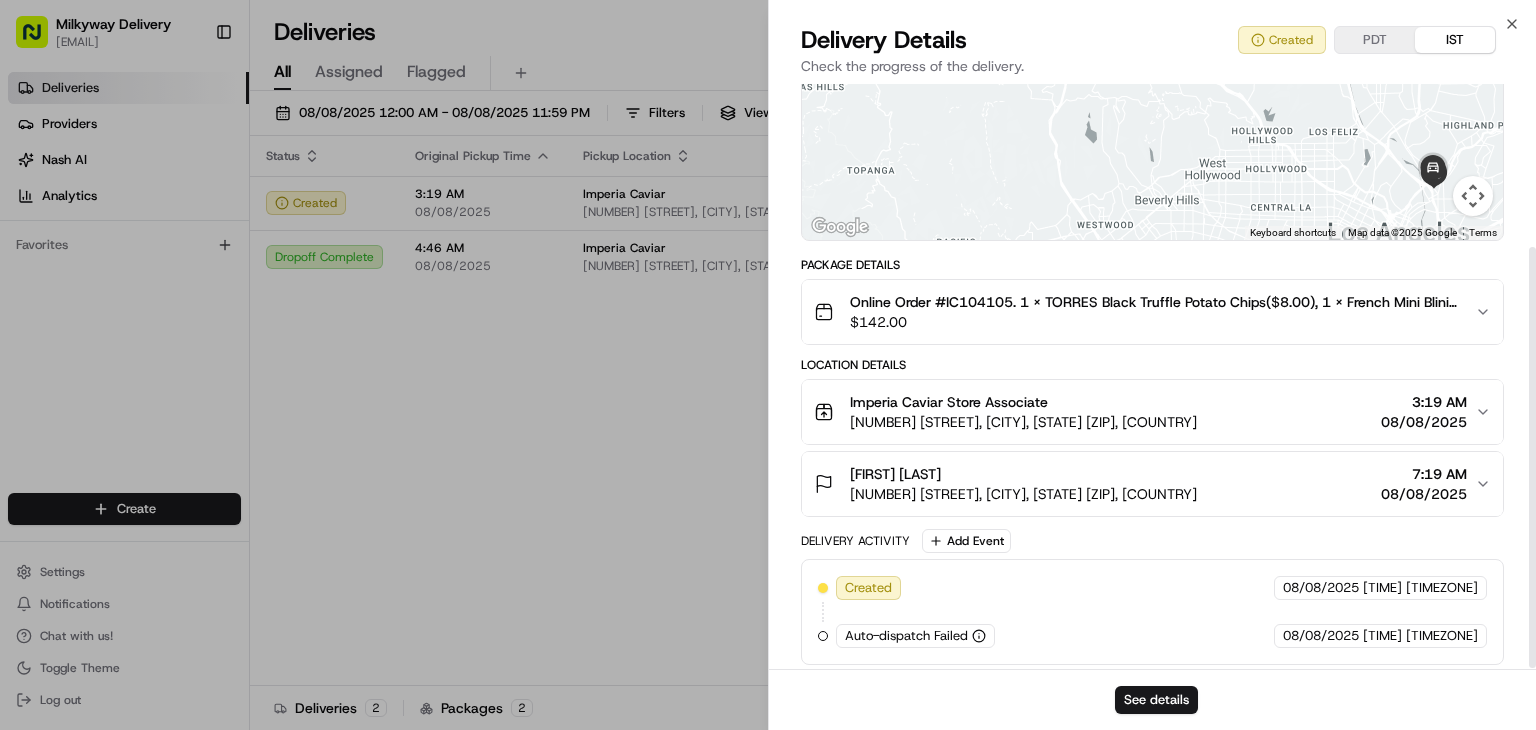 scroll, scrollTop: 227, scrollLeft: 0, axis: vertical 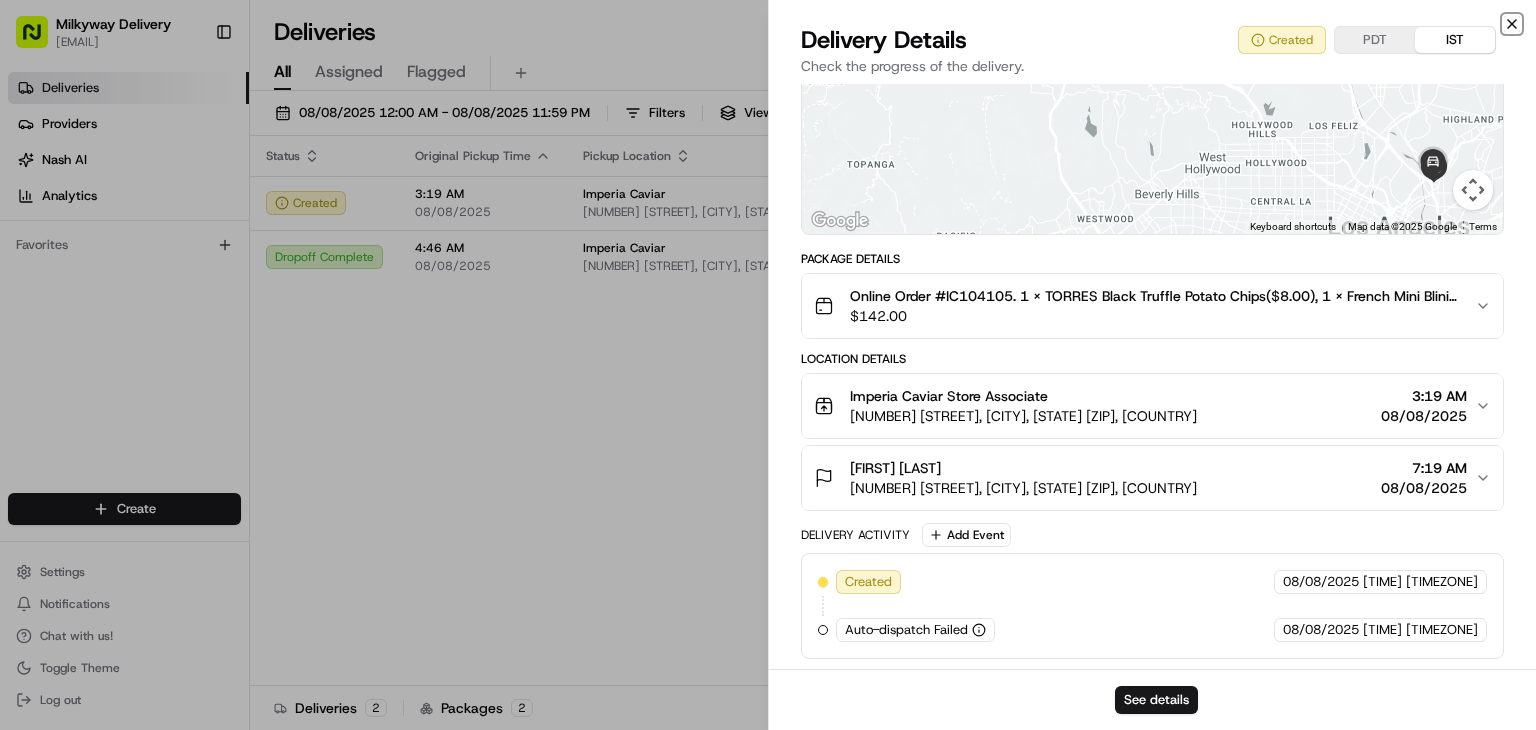 click 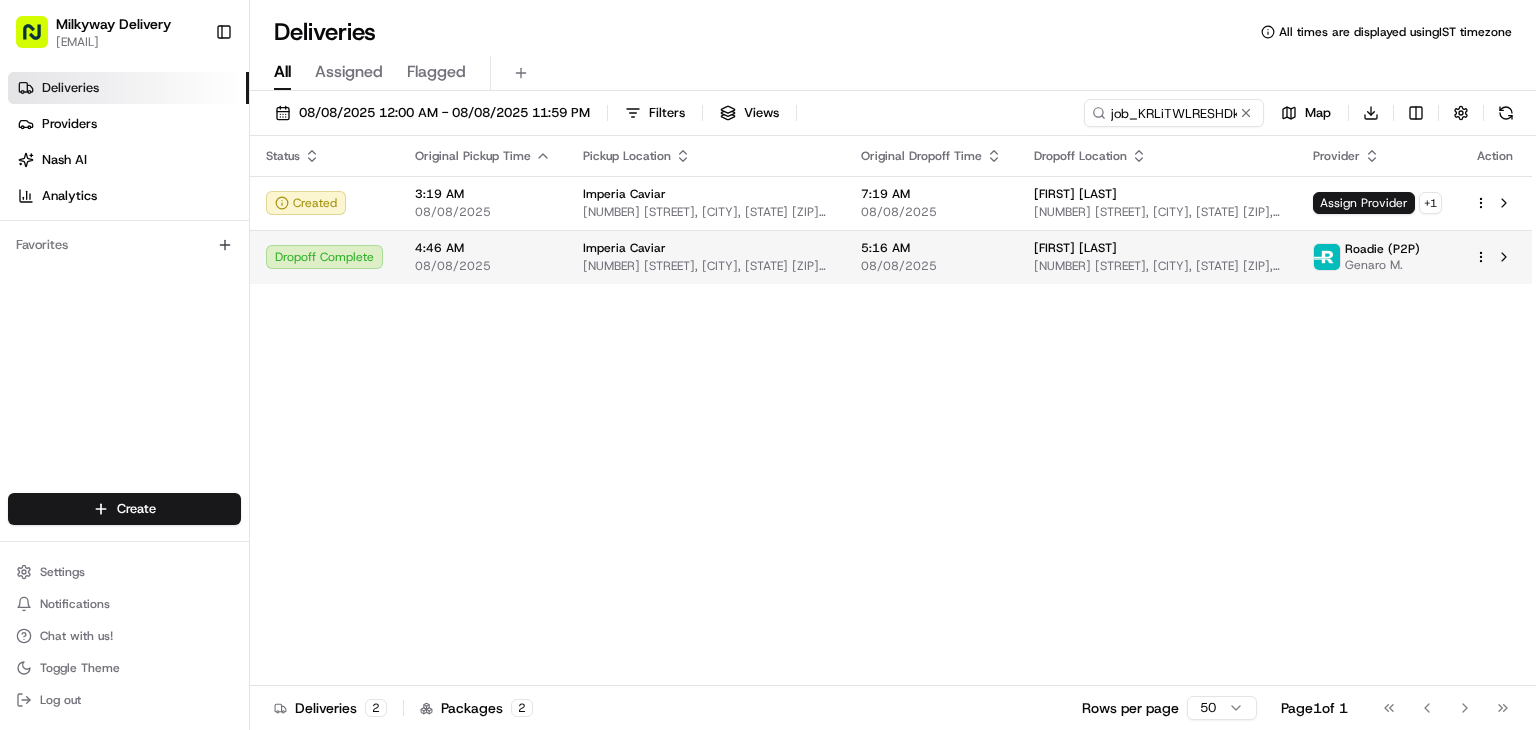 click on "4:46 AM" at bounding box center (483, 248) 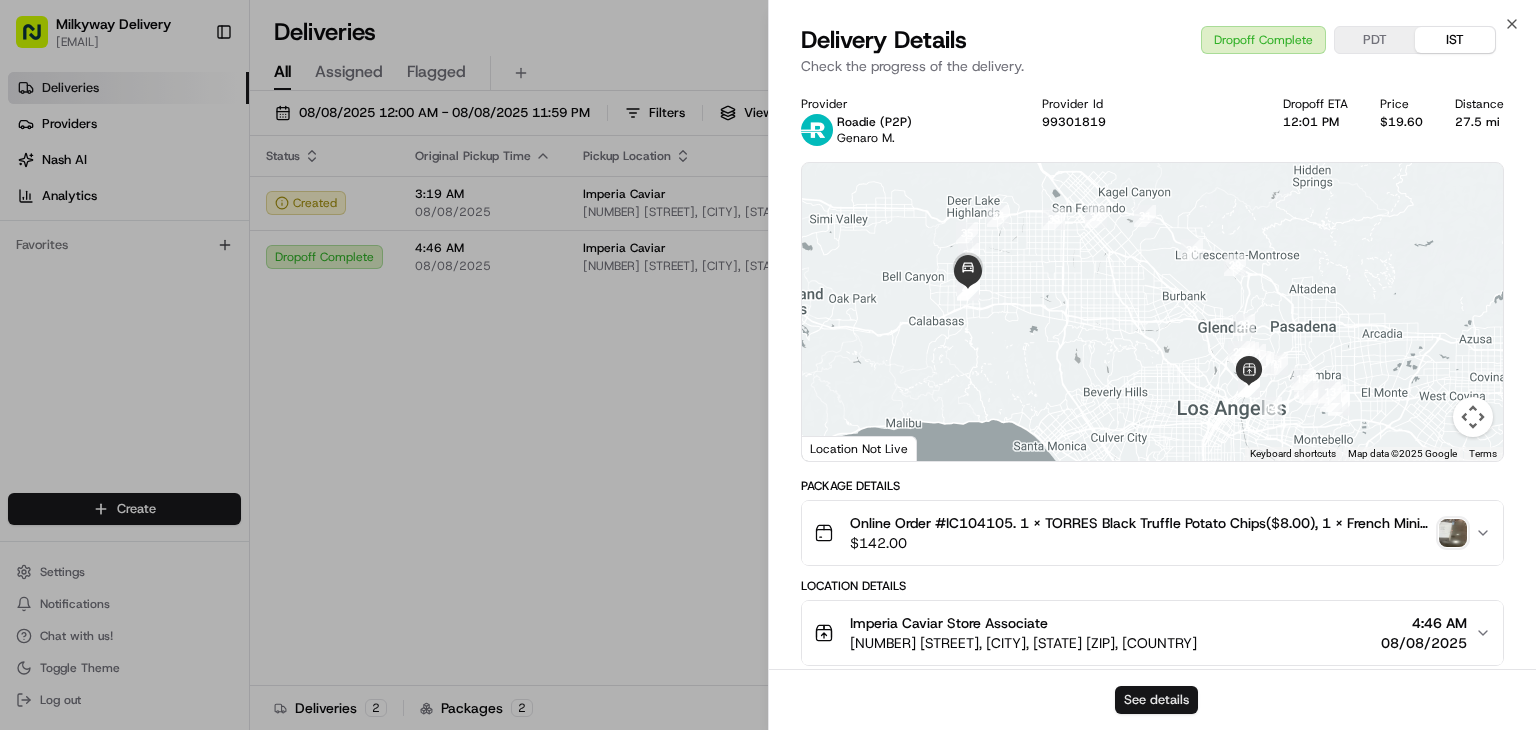 click on "See details" at bounding box center [1156, 700] 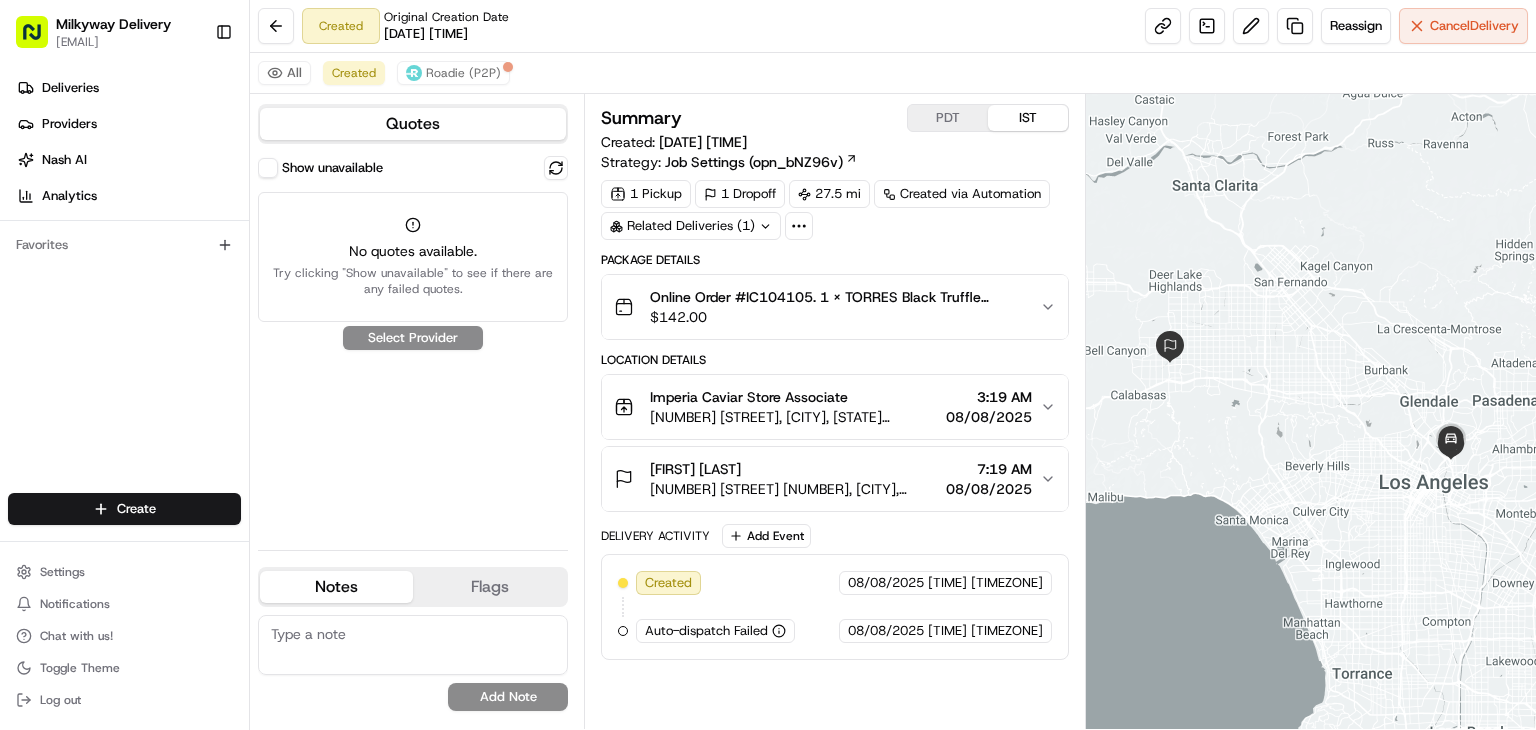 scroll, scrollTop: 0, scrollLeft: 0, axis: both 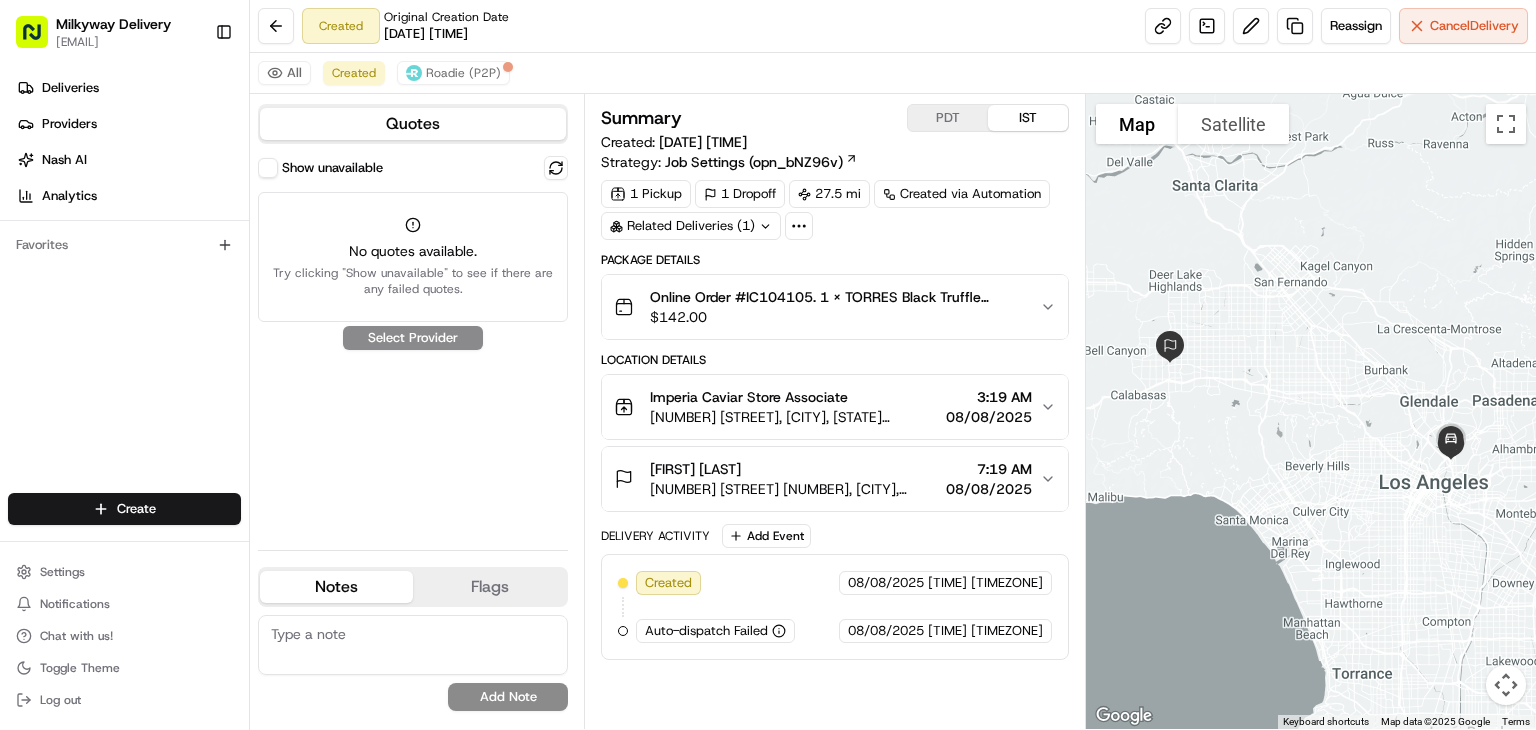 click 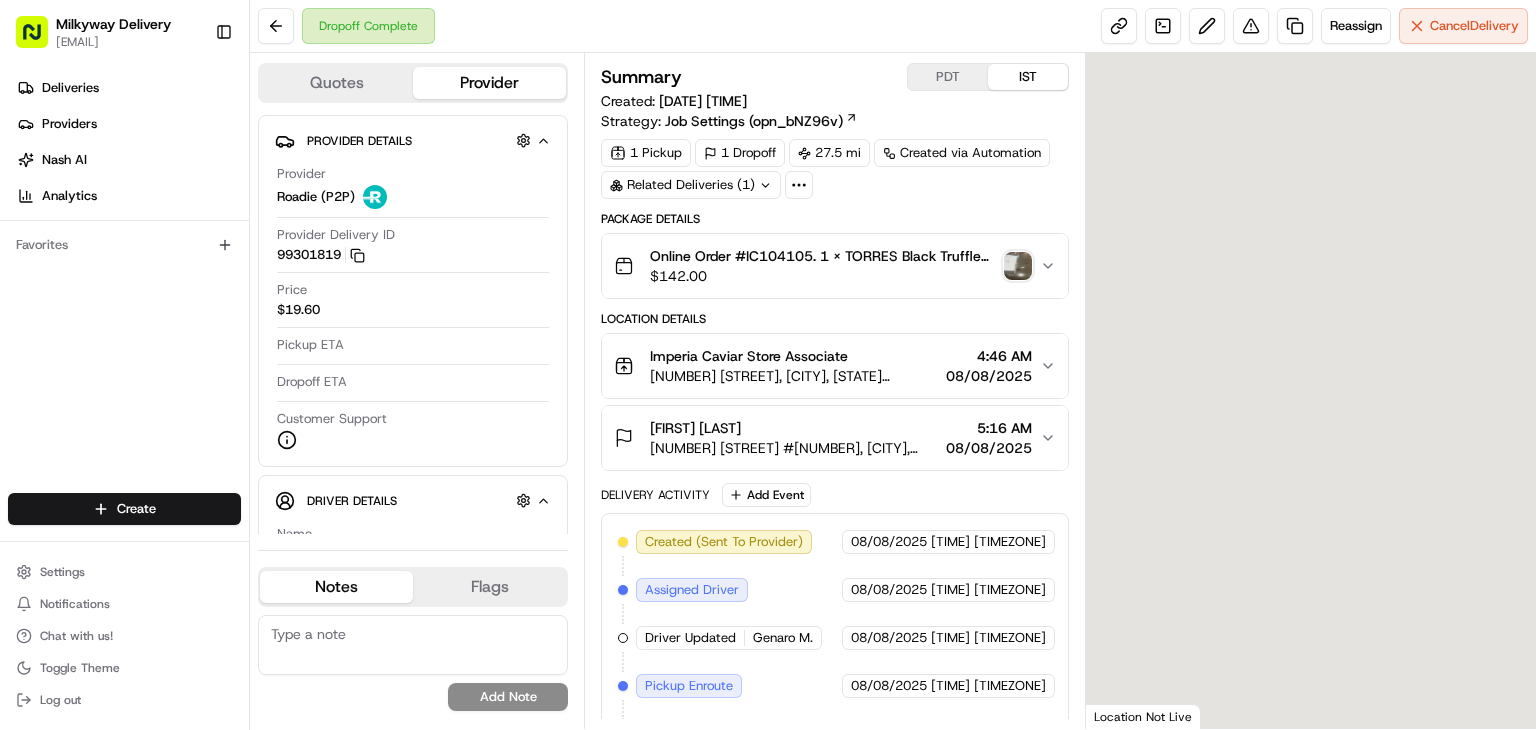 scroll, scrollTop: 0, scrollLeft: 0, axis: both 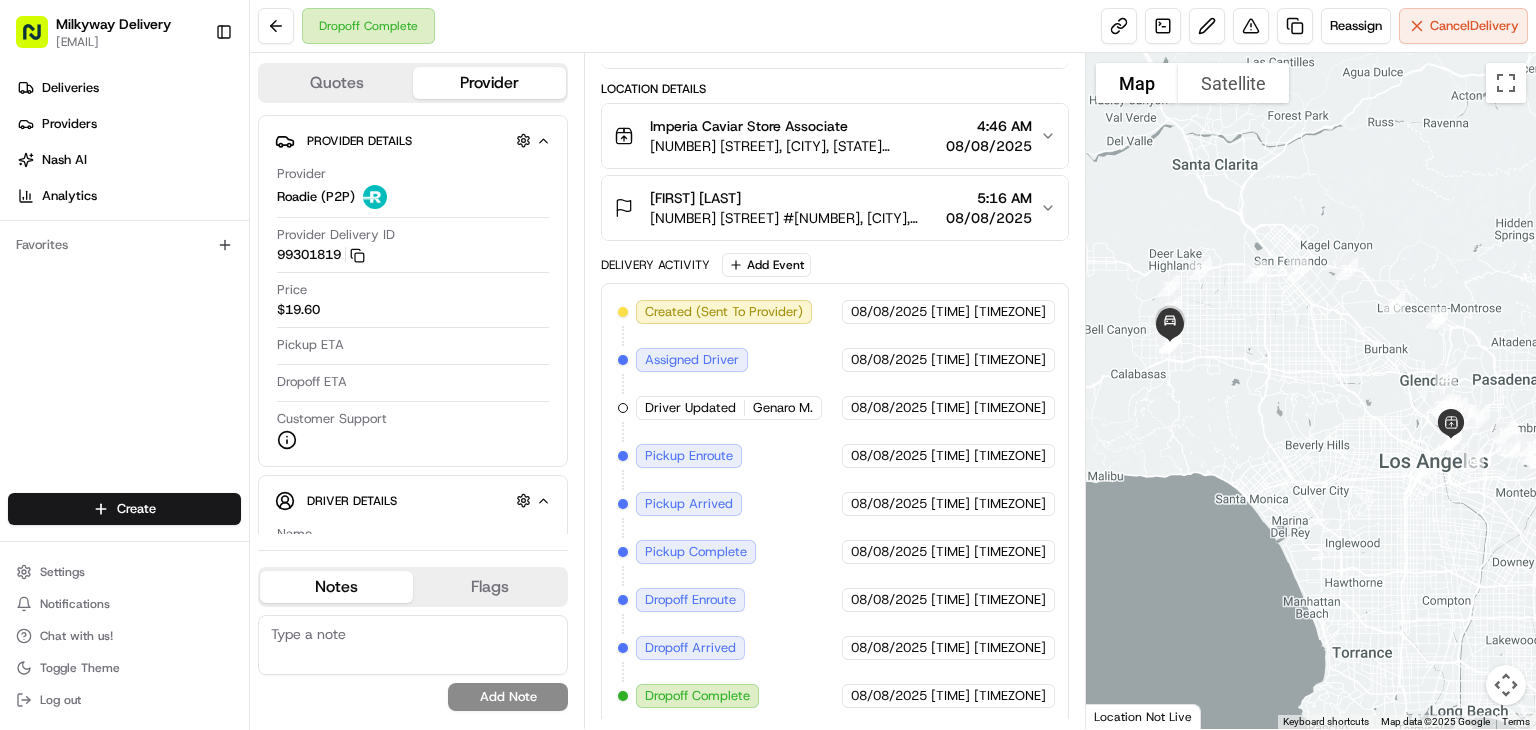 click on "Dropoff Complete Reassign Cancel  Delivery" at bounding box center (893, 26) 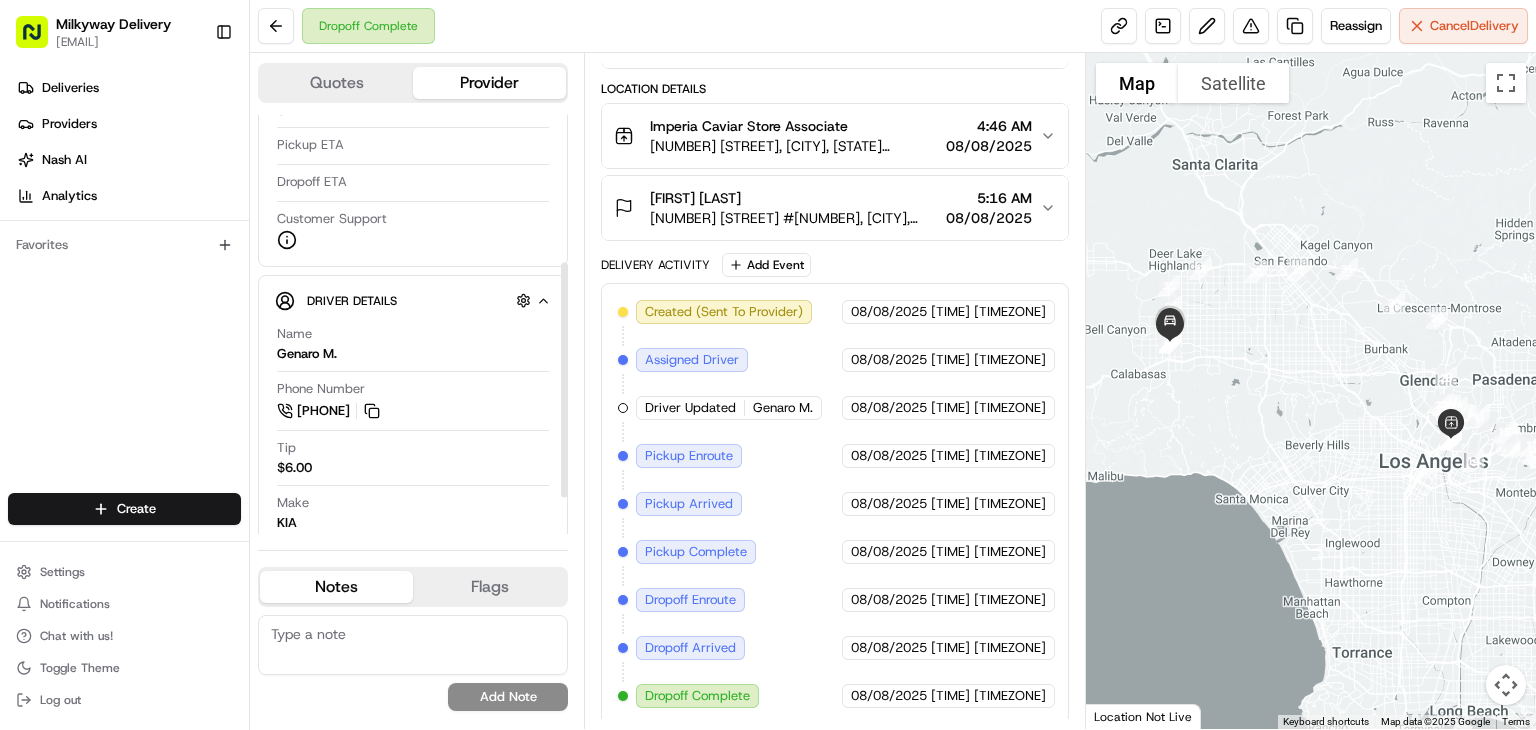 scroll, scrollTop: 327, scrollLeft: 0, axis: vertical 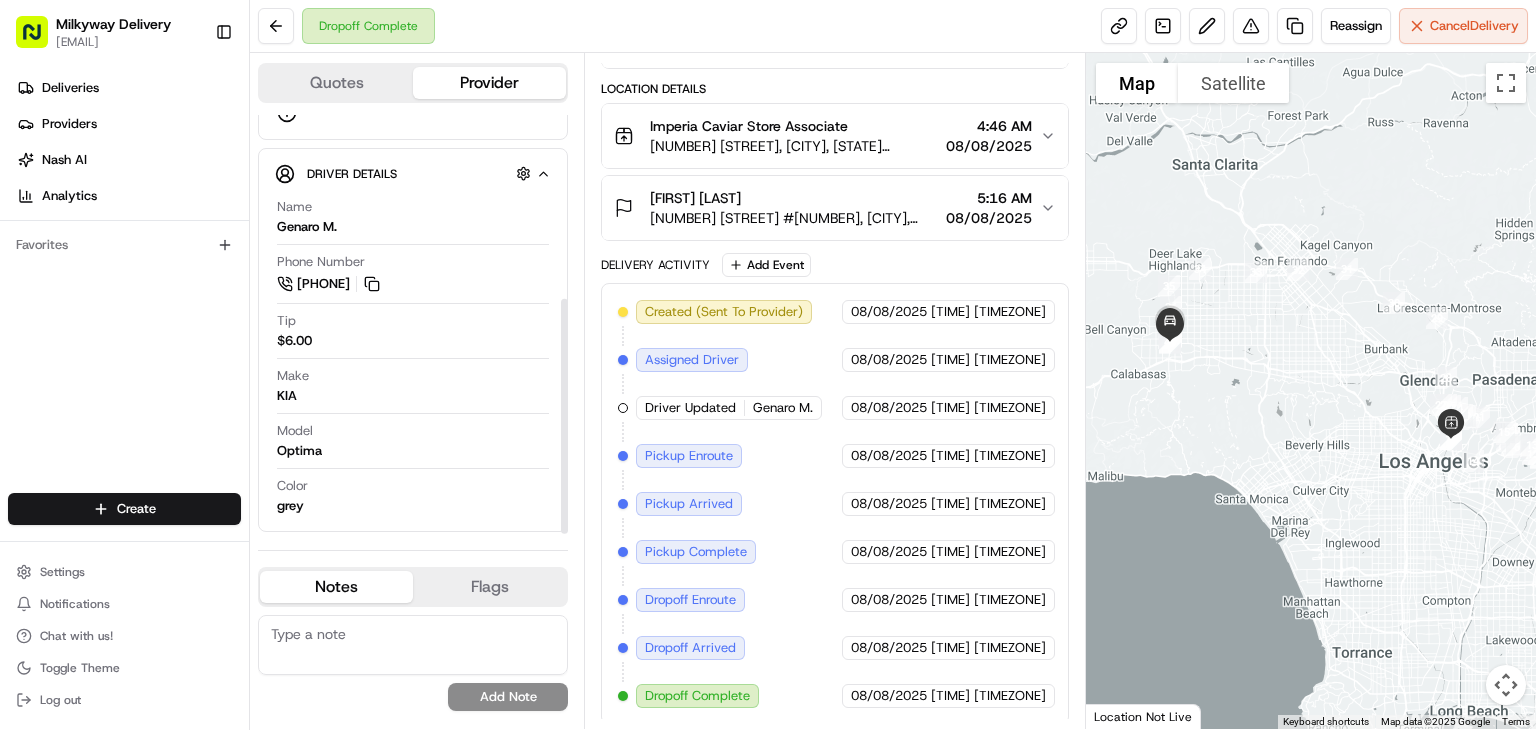 click on "Quotes" at bounding box center (336, 83) 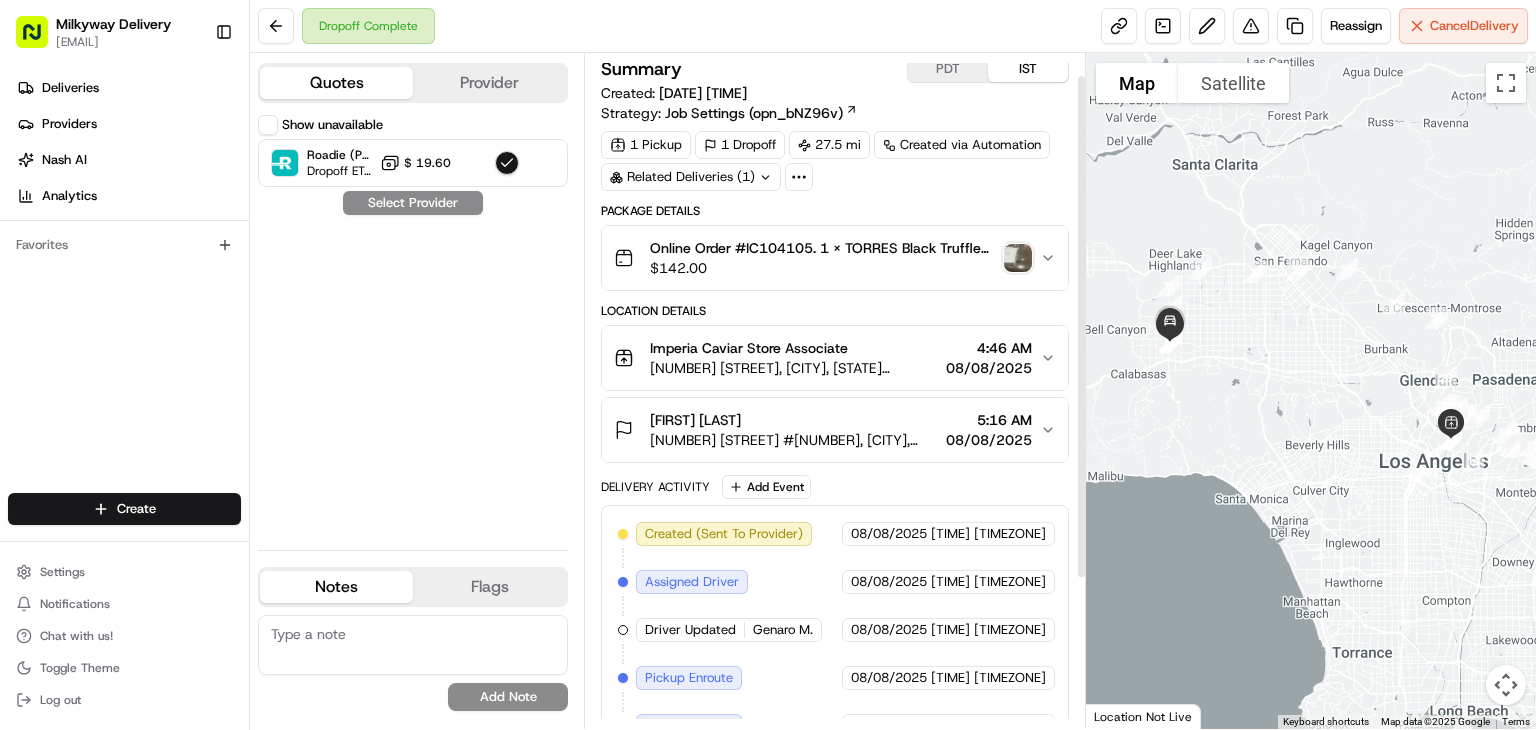 scroll, scrollTop: 0, scrollLeft: 0, axis: both 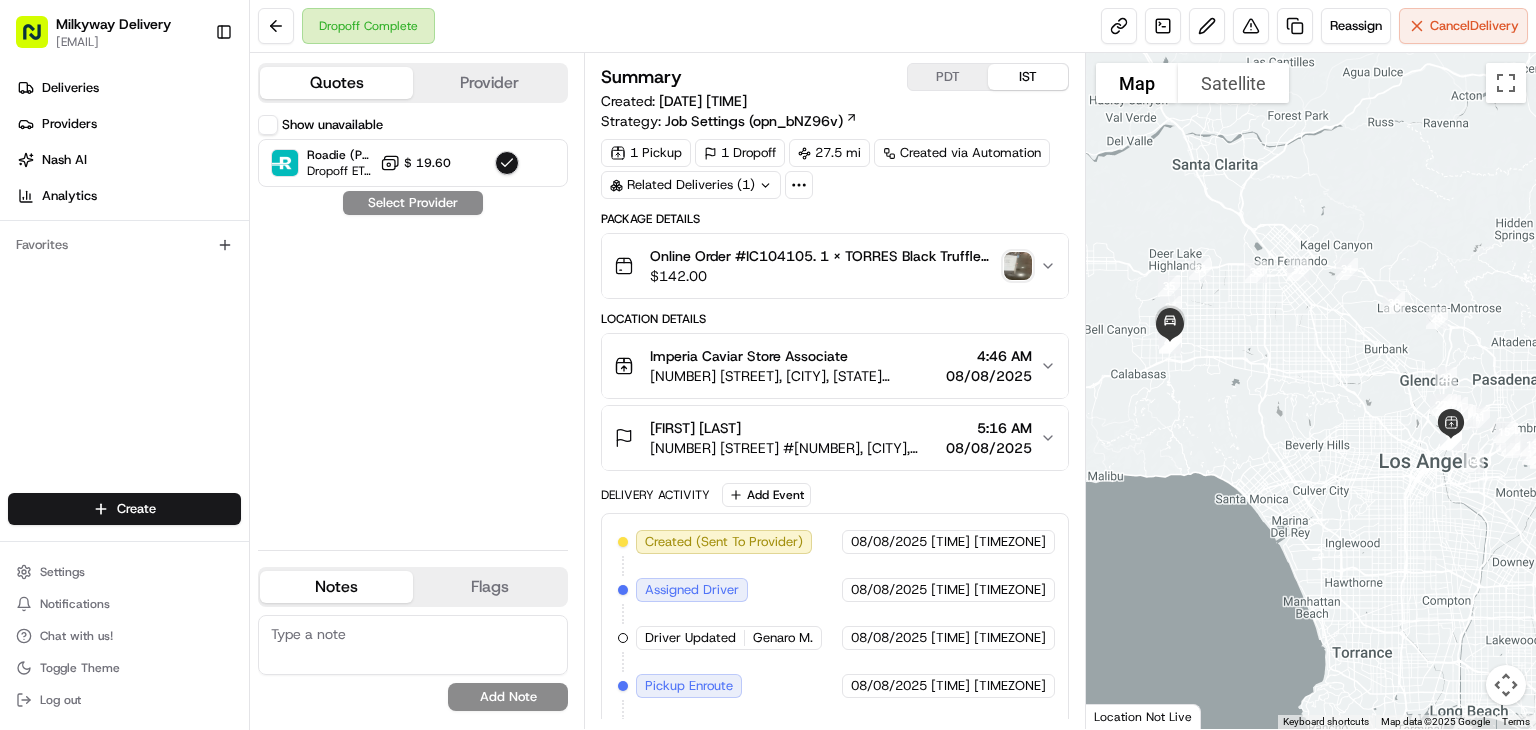 click 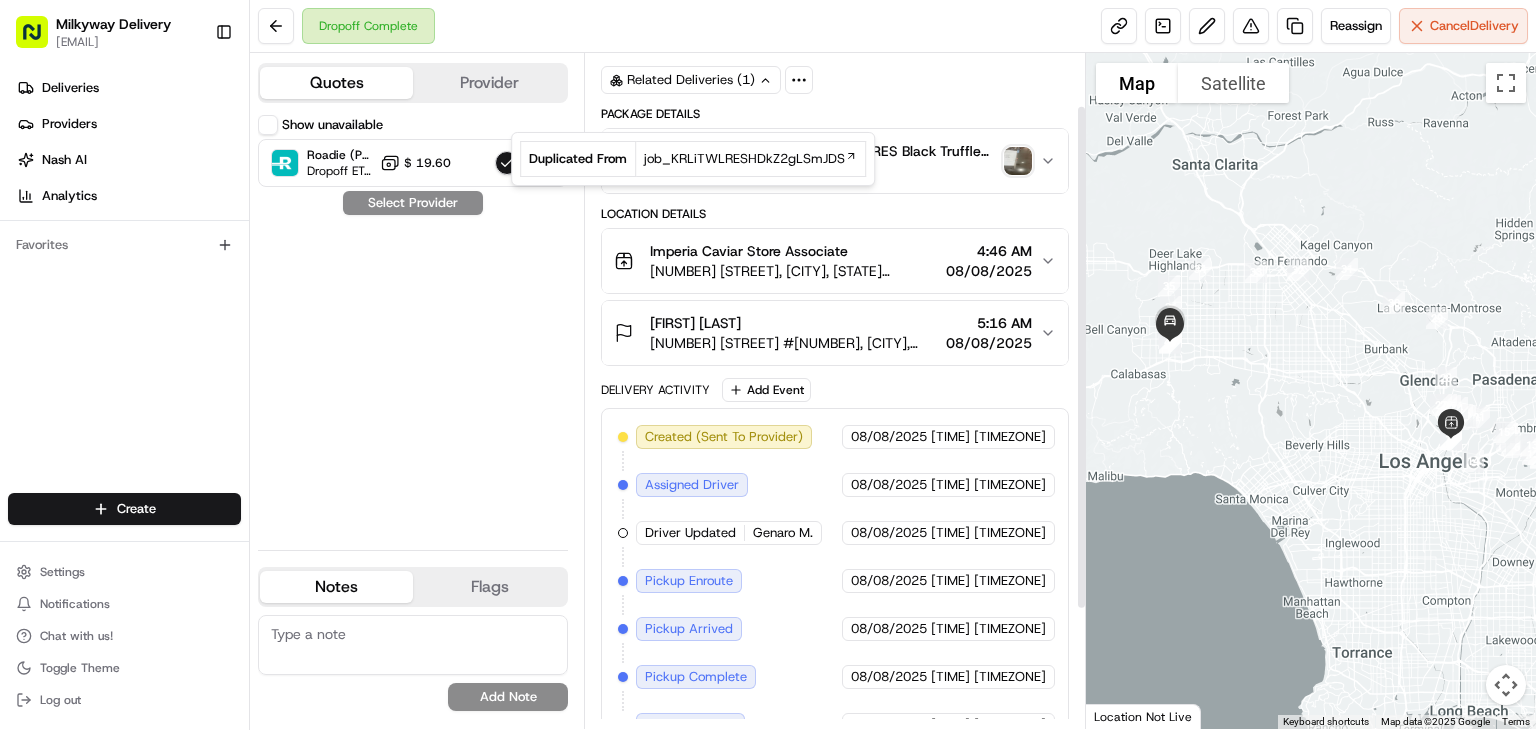 scroll, scrollTop: 230, scrollLeft: 0, axis: vertical 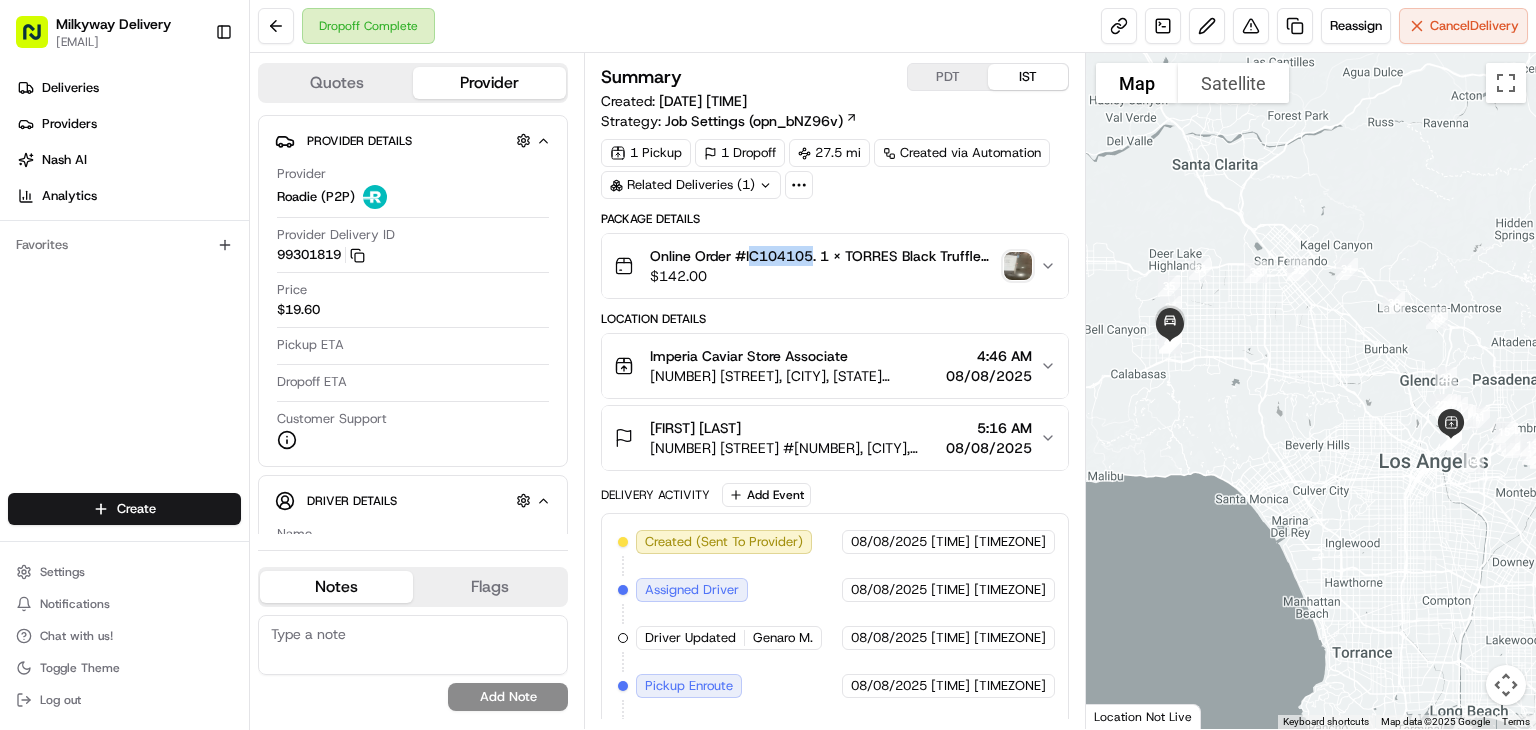 drag, startPoint x: 815, startPoint y: 257, endPoint x: 751, endPoint y: 253, distance: 64.12488 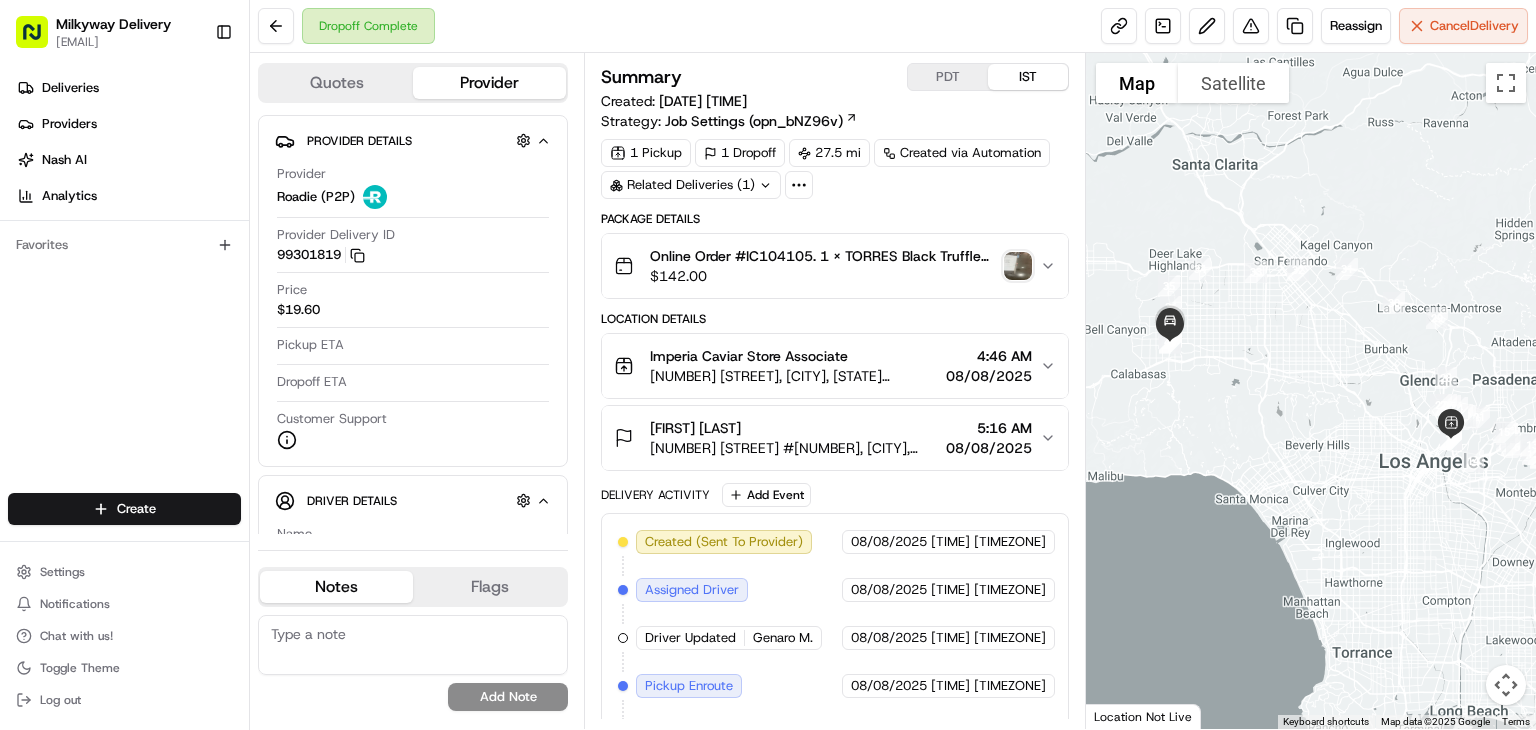 click 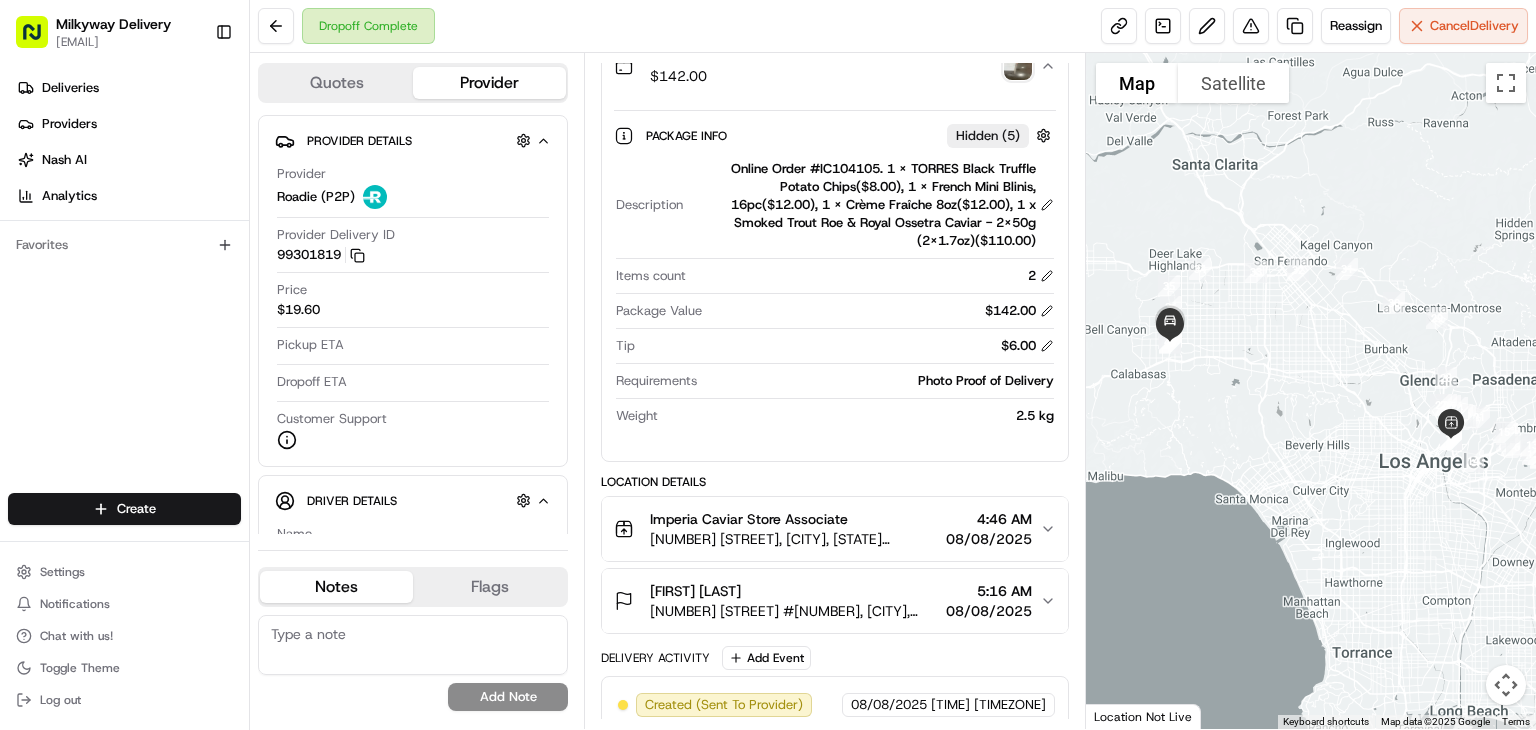 scroll, scrollTop: 0, scrollLeft: 0, axis: both 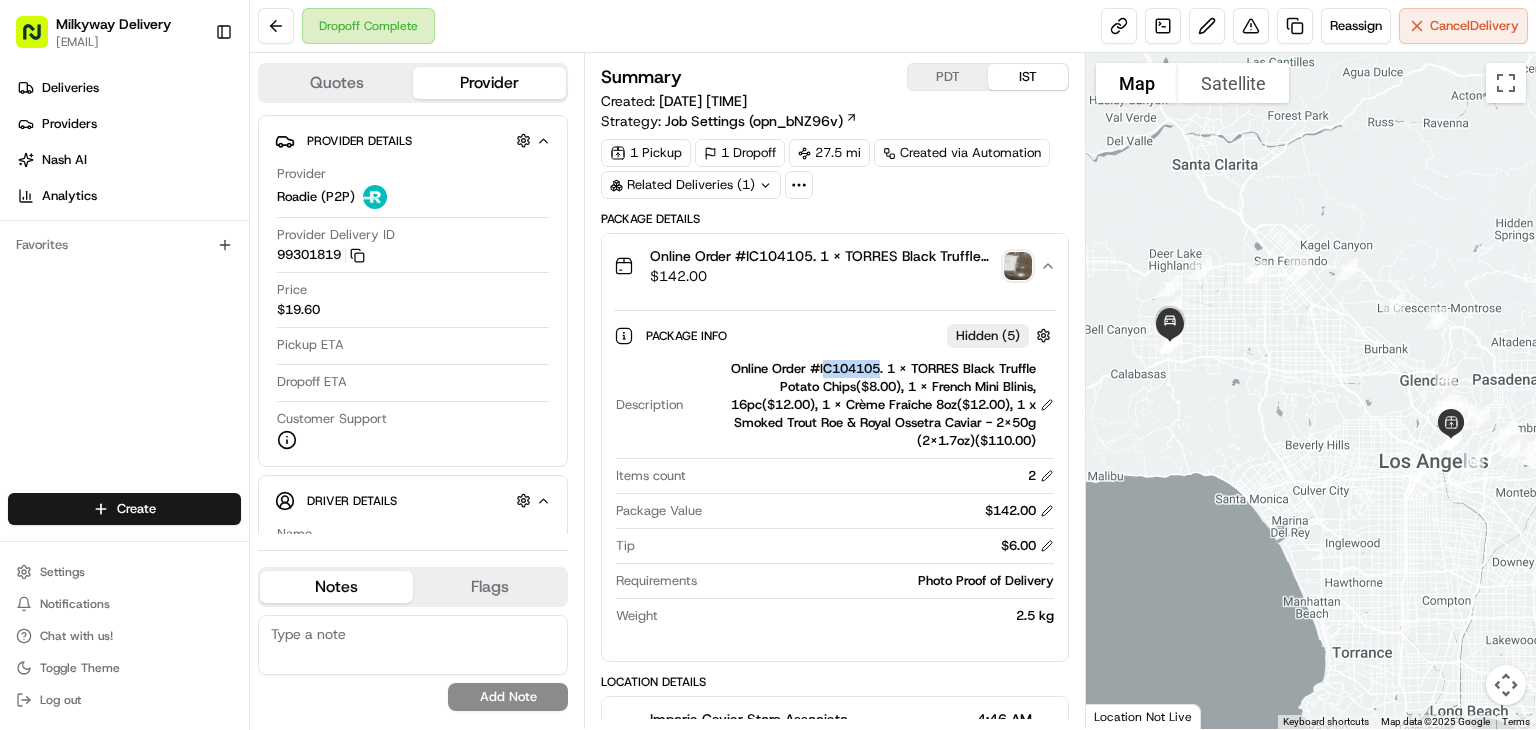 drag, startPoint x: 876, startPoint y: 363, endPoint x: 822, endPoint y: 361, distance: 54.037025 